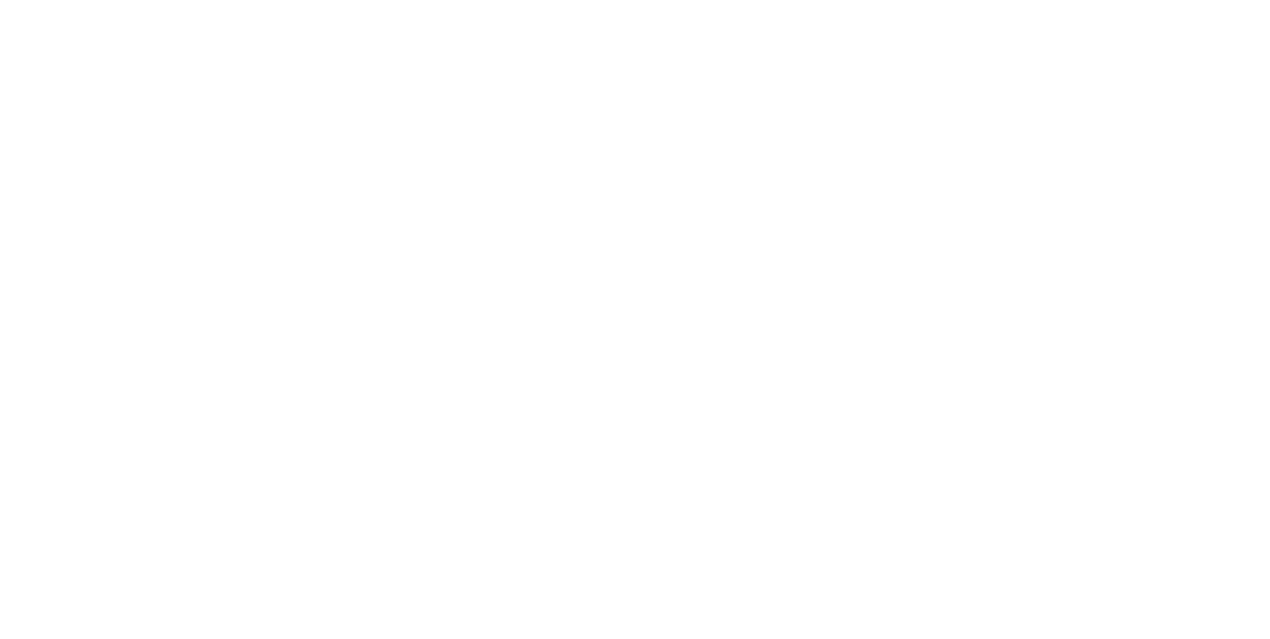 scroll, scrollTop: 0, scrollLeft: 0, axis: both 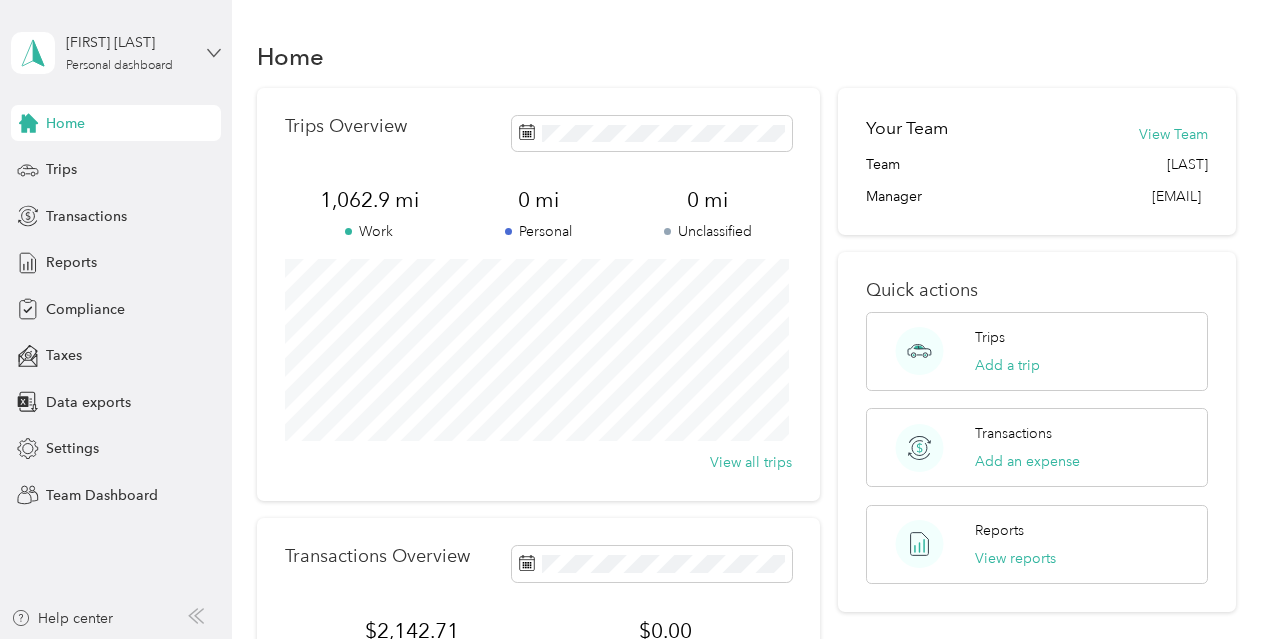 click 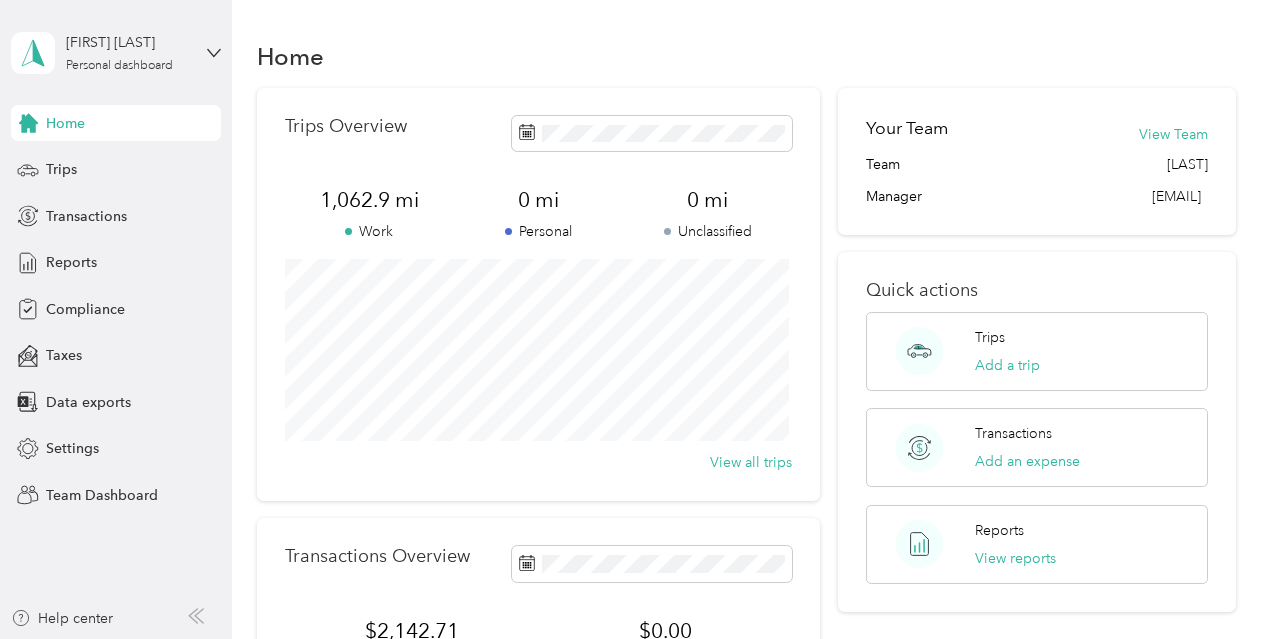 click on "Team dashboard" at bounding box center [163, 164] 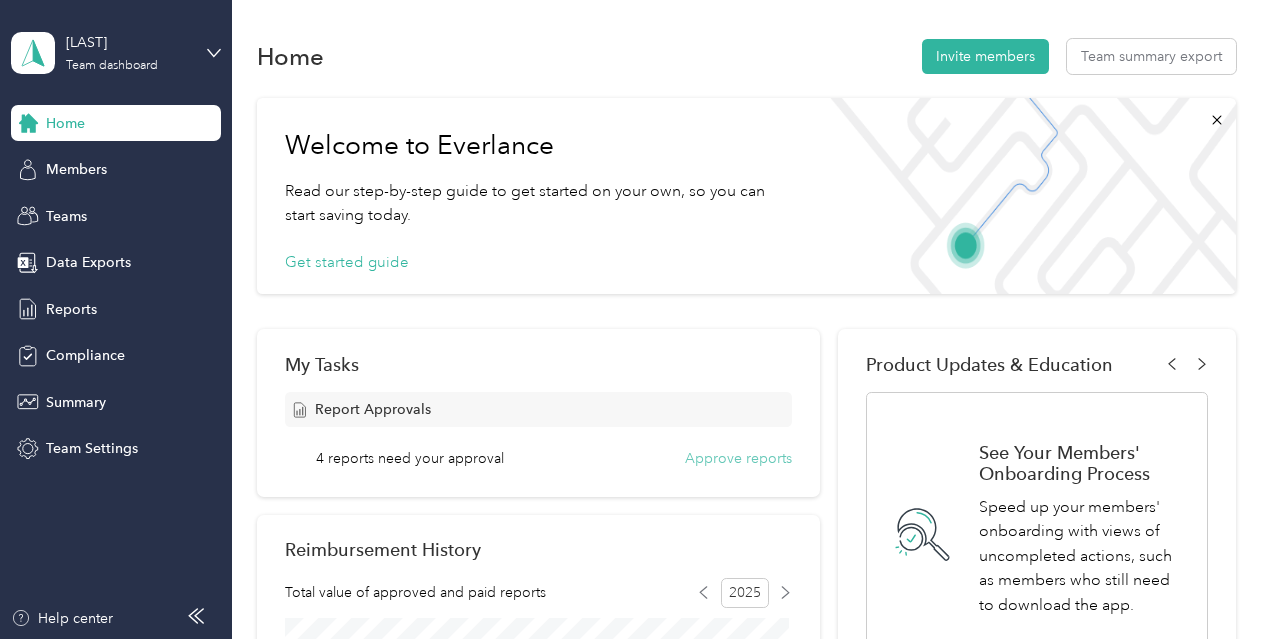 click on "Approve reports" at bounding box center (738, 458) 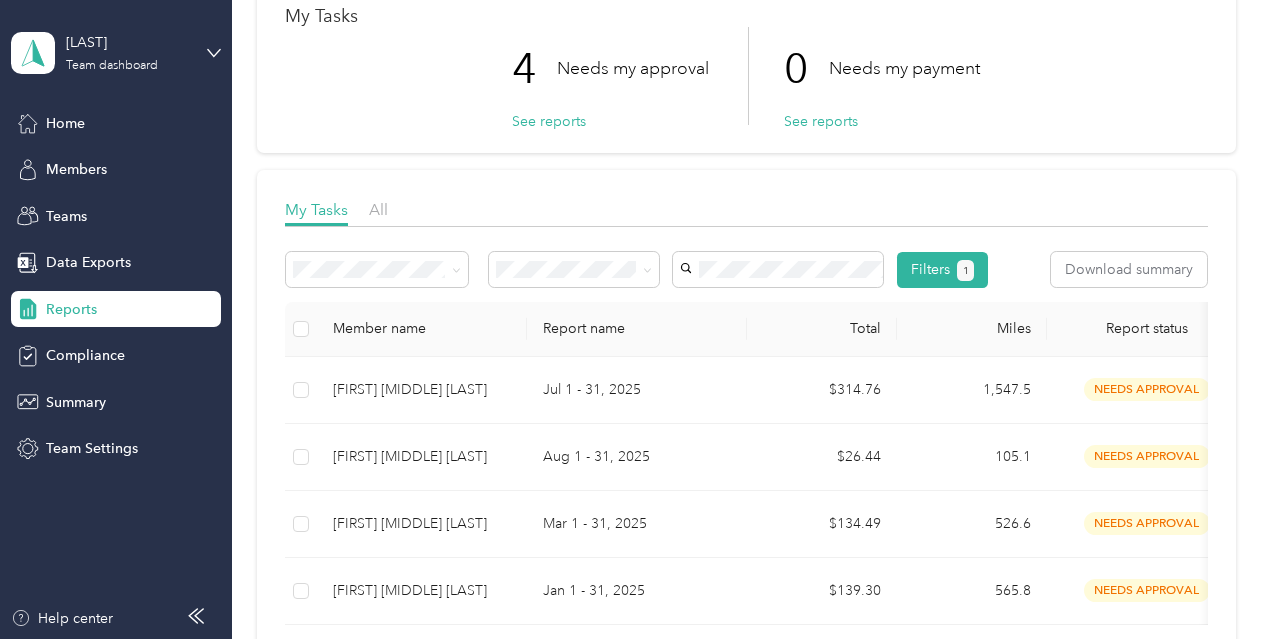 scroll, scrollTop: 137, scrollLeft: 0, axis: vertical 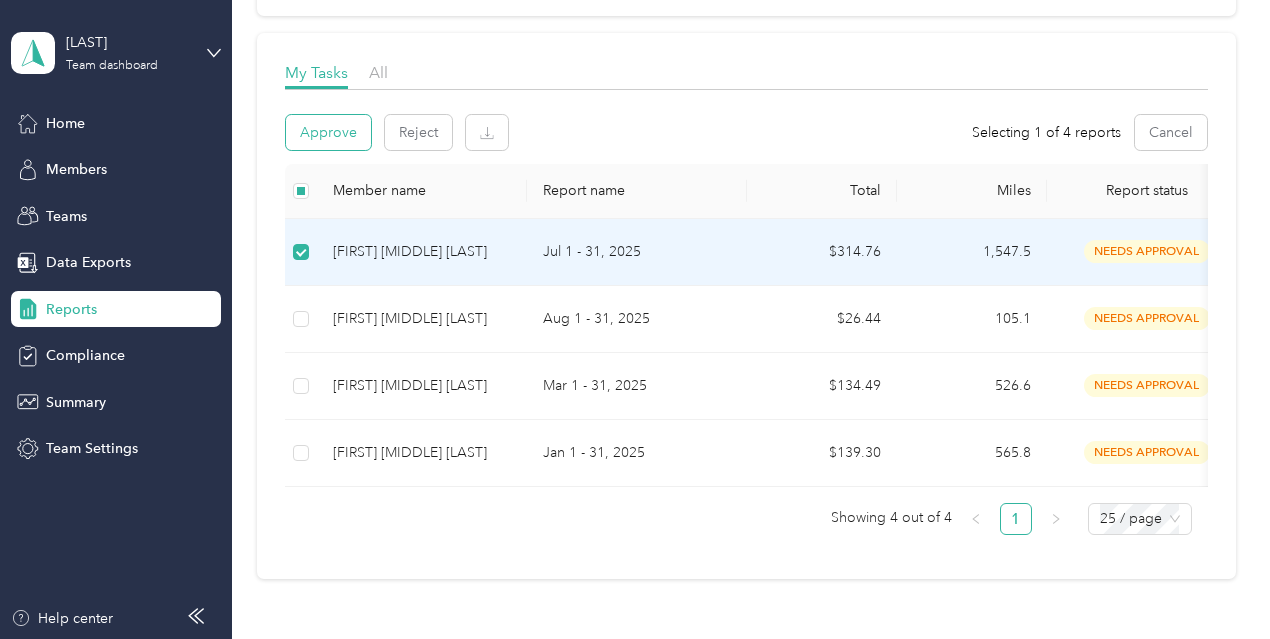 click on "Approve" at bounding box center (328, 132) 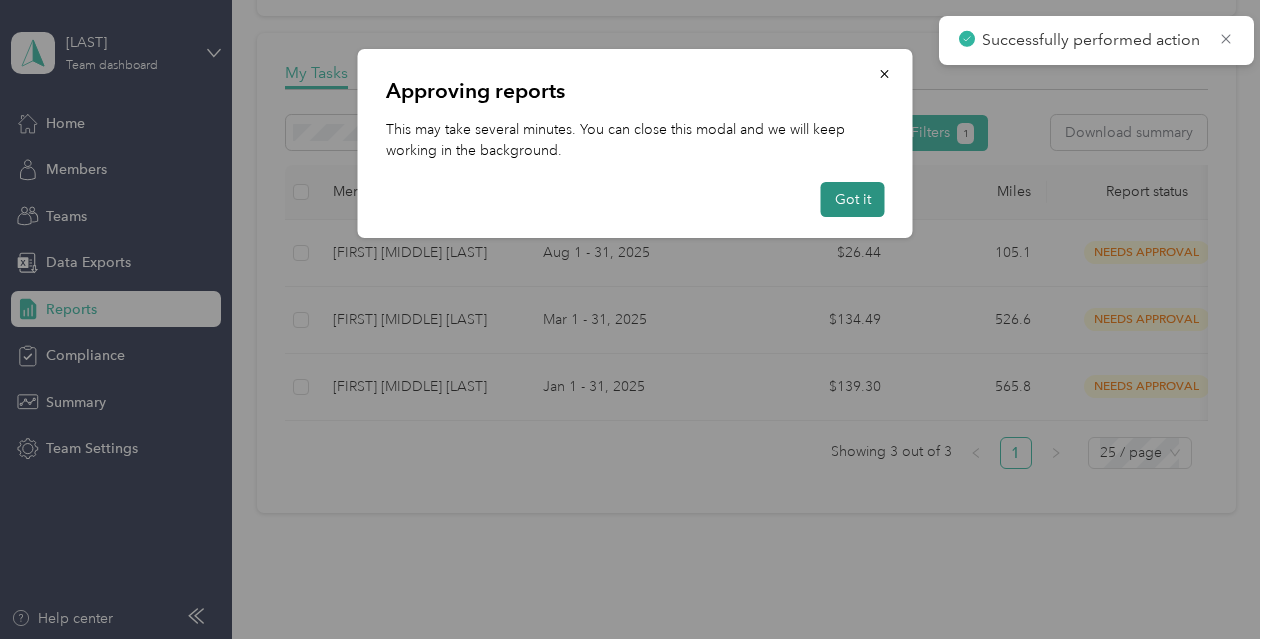 click on "Got it" at bounding box center (853, 199) 